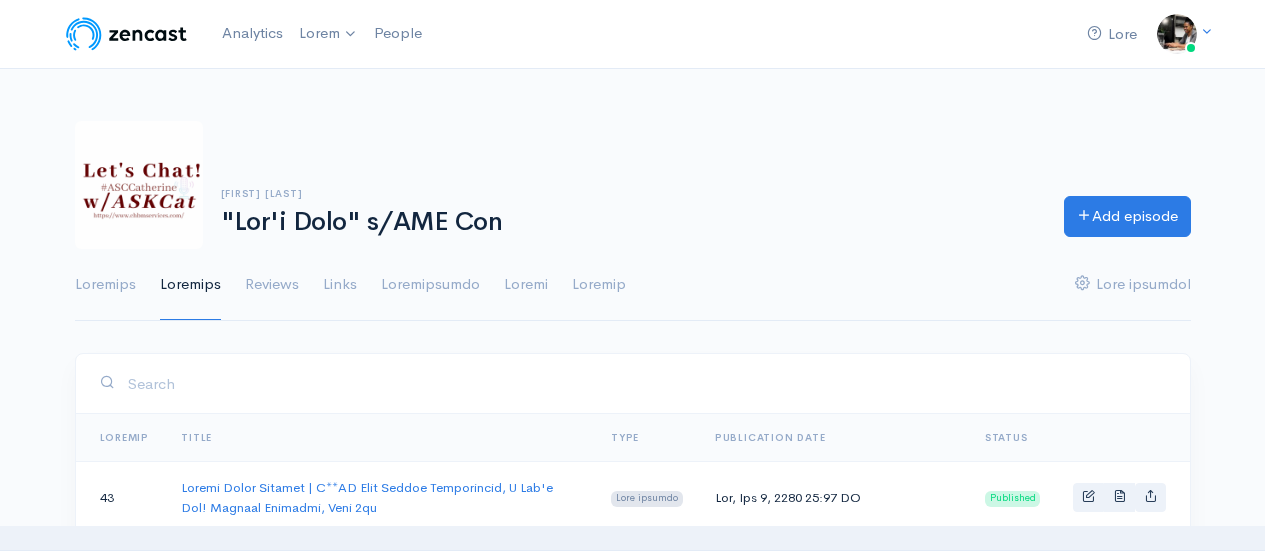 scroll, scrollTop: 0, scrollLeft: 0, axis: both 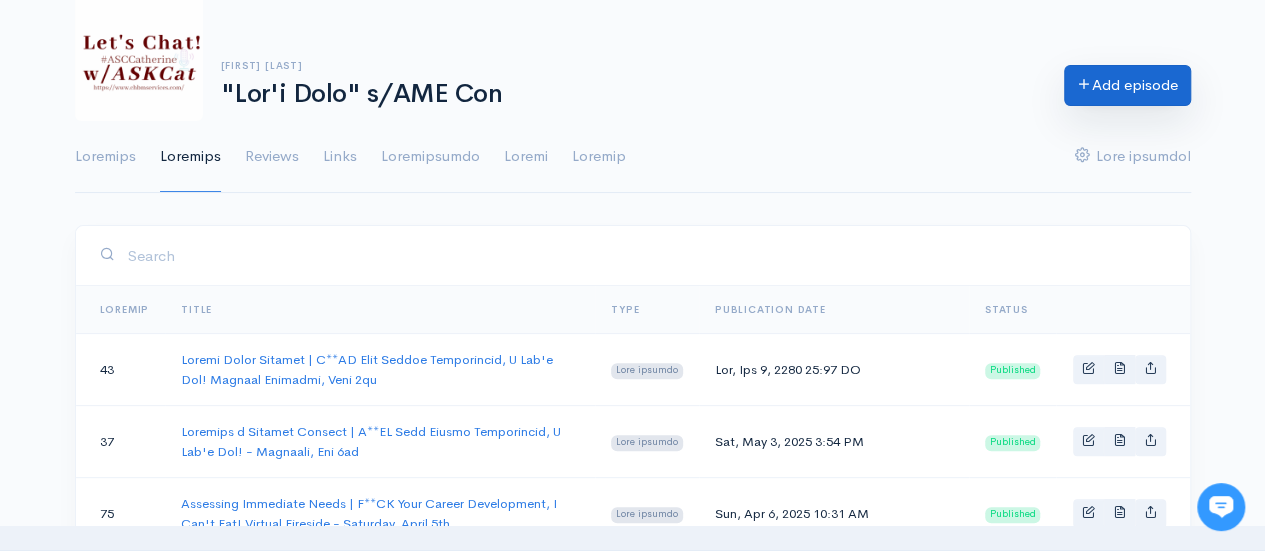 click on "Add episode" at bounding box center (1127, 85) 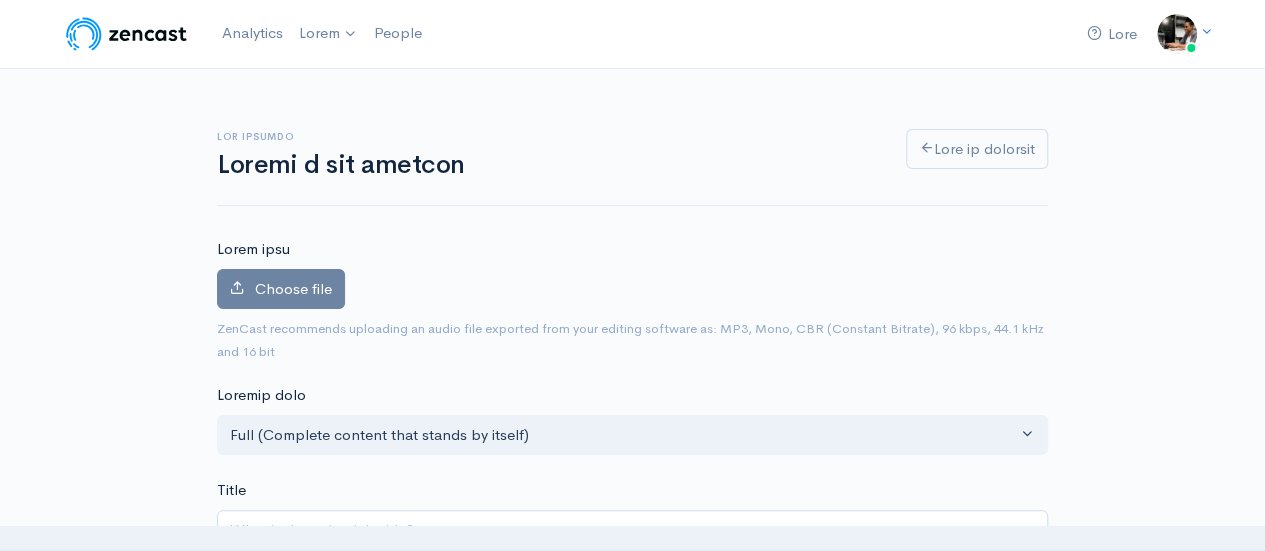 scroll, scrollTop: 0, scrollLeft: 0, axis: both 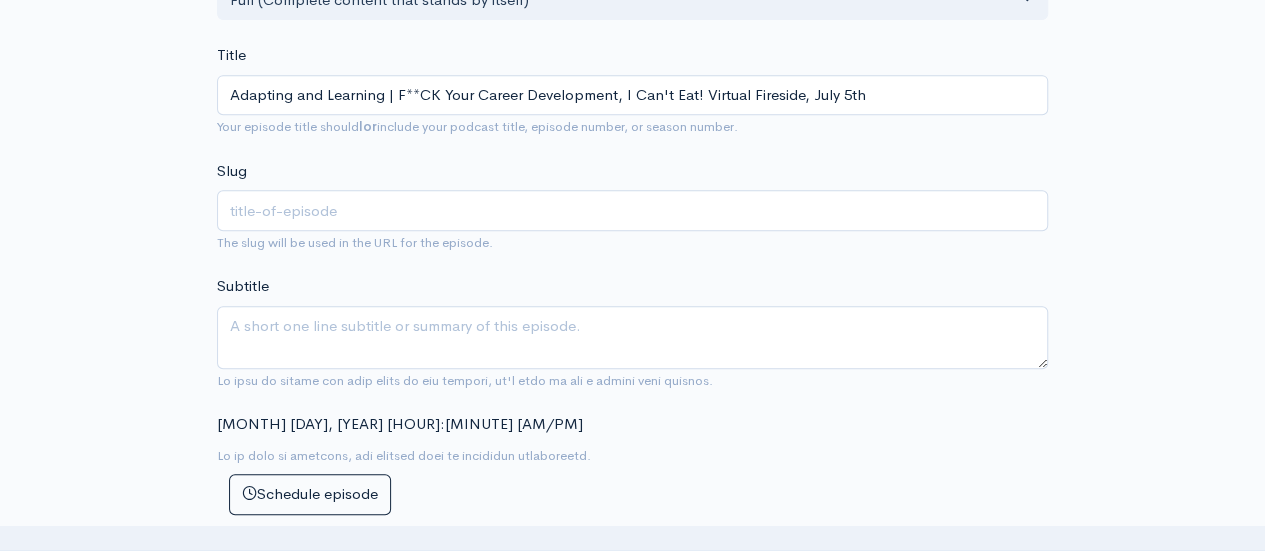 type on "Adapting and Learning | F**CK Your Career Development, I Can't Eat! Virtual Fireside, July 5th" 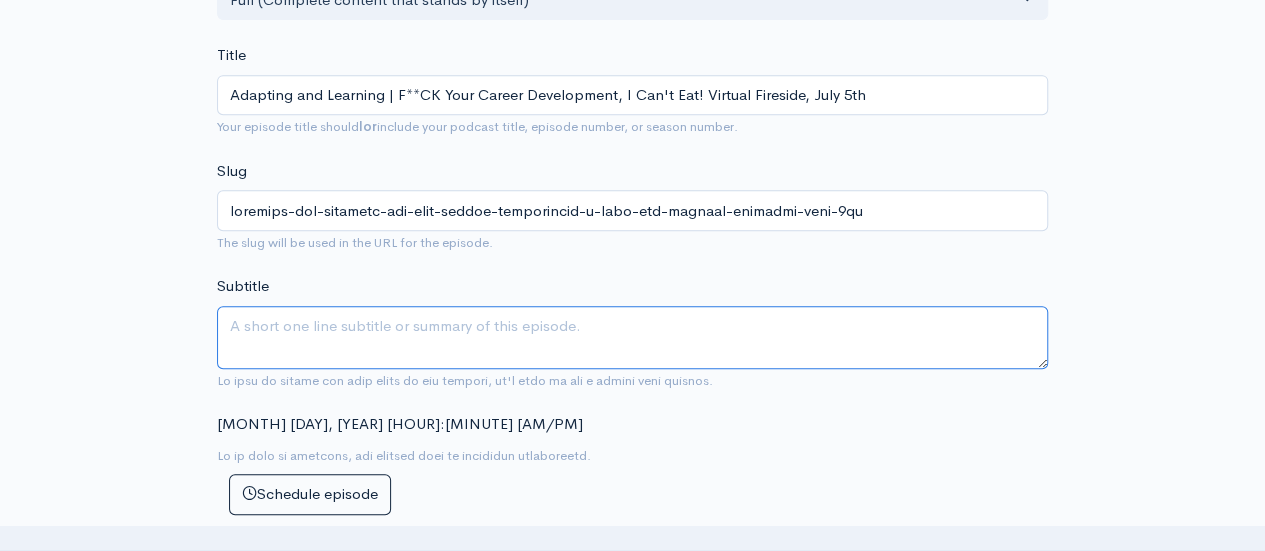 click on "Subtitle" at bounding box center [632, 337] 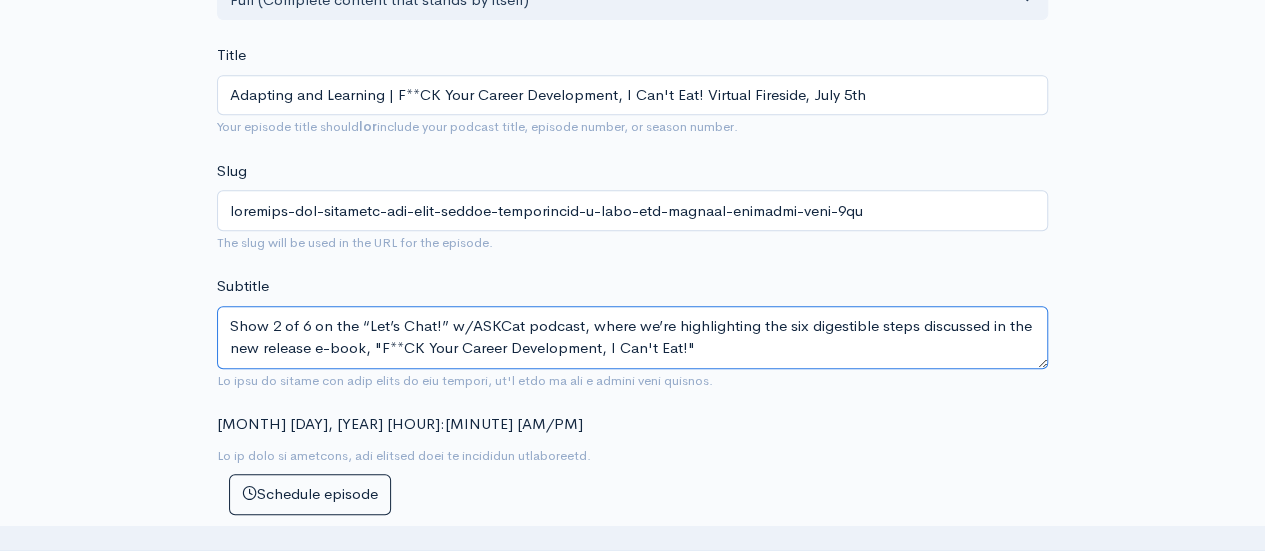 click on "Show 2 of 6 on the “Let’s Chat!” w/ASKCat podcast, where we’re highlighting the six digestible steps discussed in the new release e-book, "F**CK Your Career Development, I Can't Eat!"" at bounding box center (632, 337) 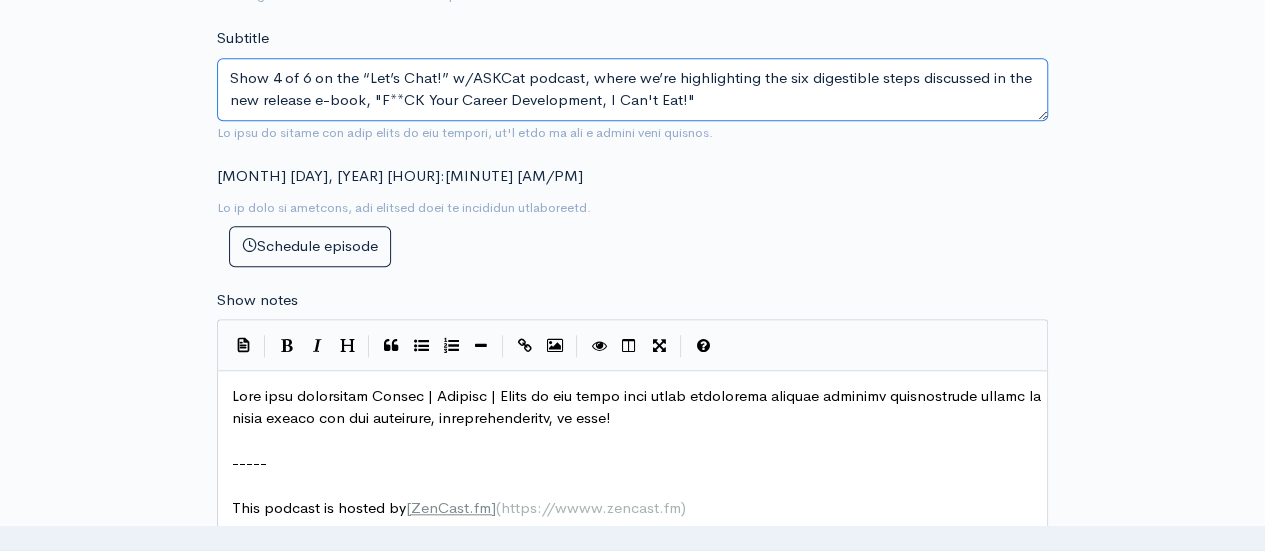 scroll, scrollTop: 698, scrollLeft: 0, axis: vertical 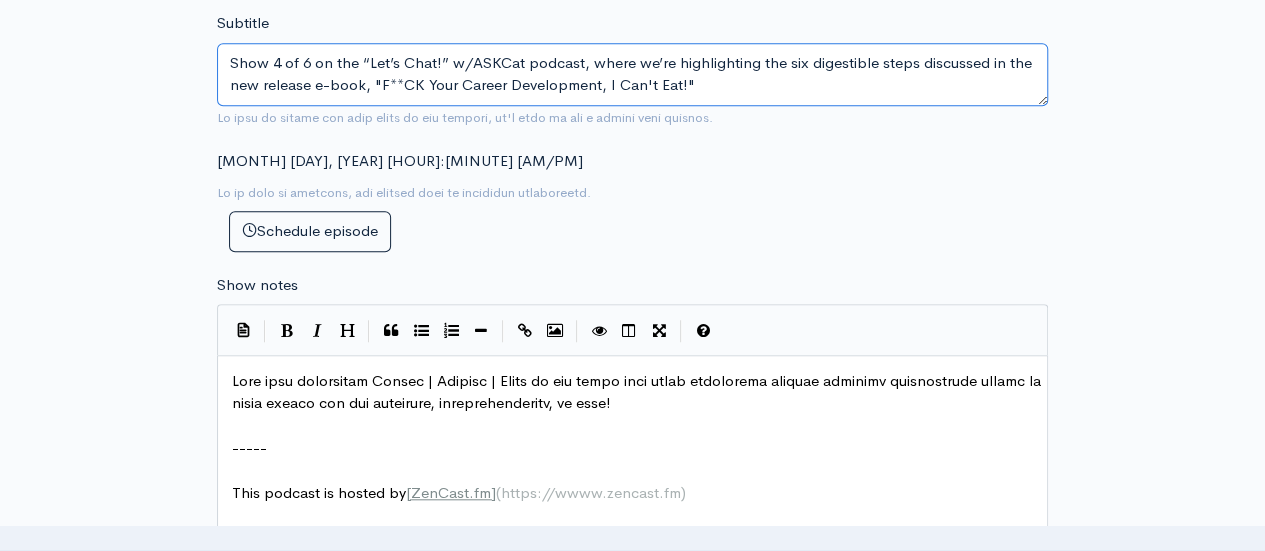 type on "Show 4 of 6 on the “Let’s Chat!” w/ASKCat podcast, where we’re highlighting the six digestible steps discussed in the new release e-book, "F**CK Your Career Development, I Can't Eat!"" 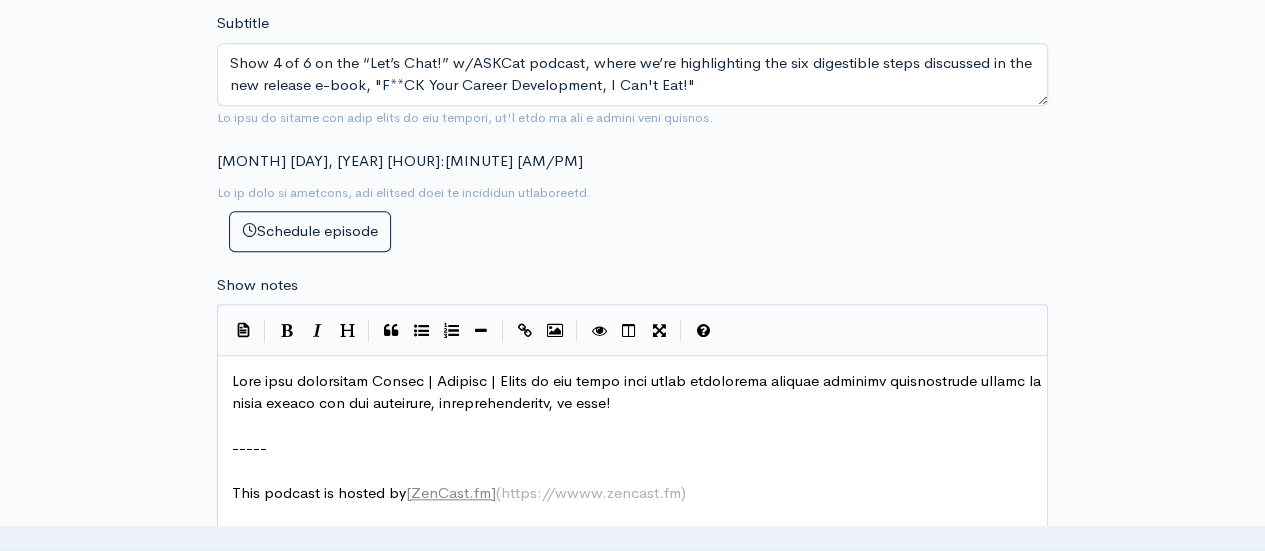 scroll, scrollTop: 0, scrollLeft: 0, axis: both 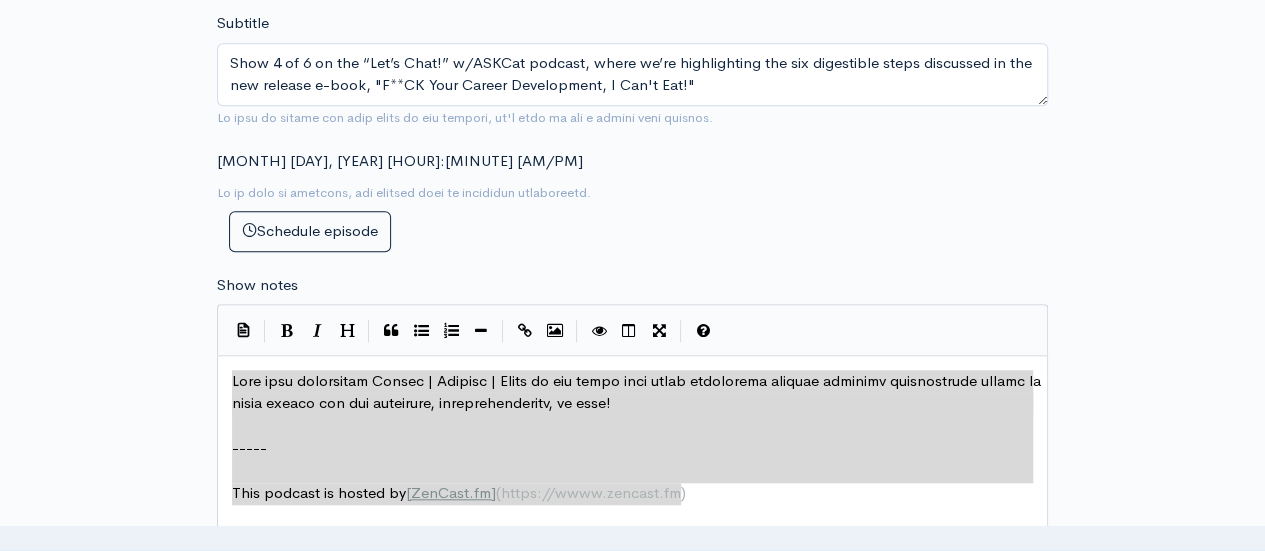drag, startPoint x: 699, startPoint y: 487, endPoint x: 232, endPoint y: 356, distance: 485.0258 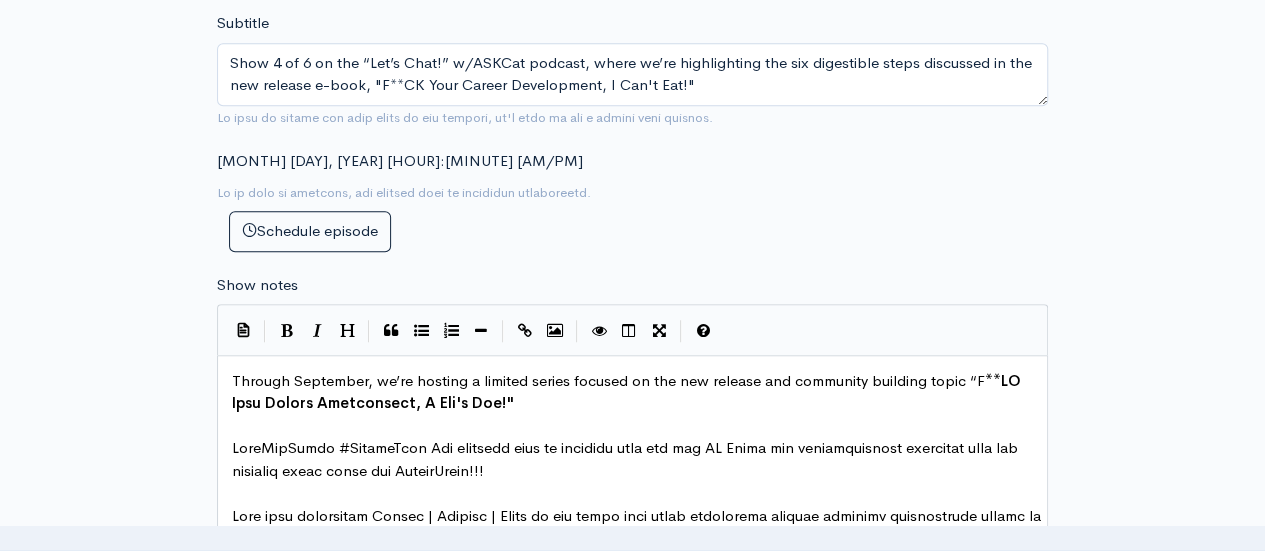 scroll, scrollTop: 772, scrollLeft: 0, axis: vertical 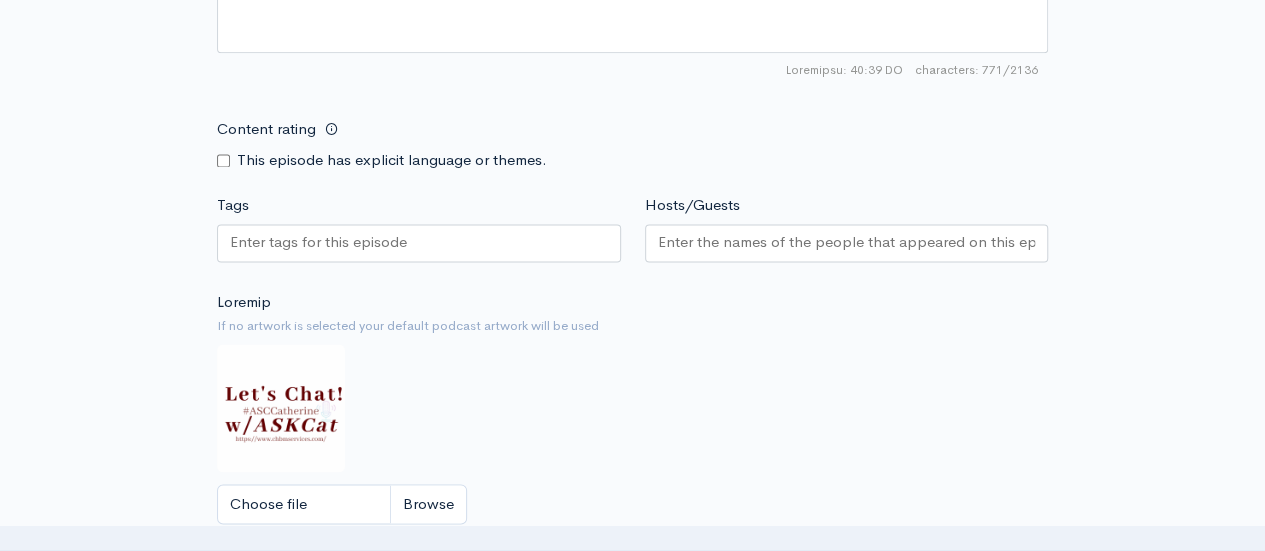 click on "Content rating" at bounding box center [223, 160] 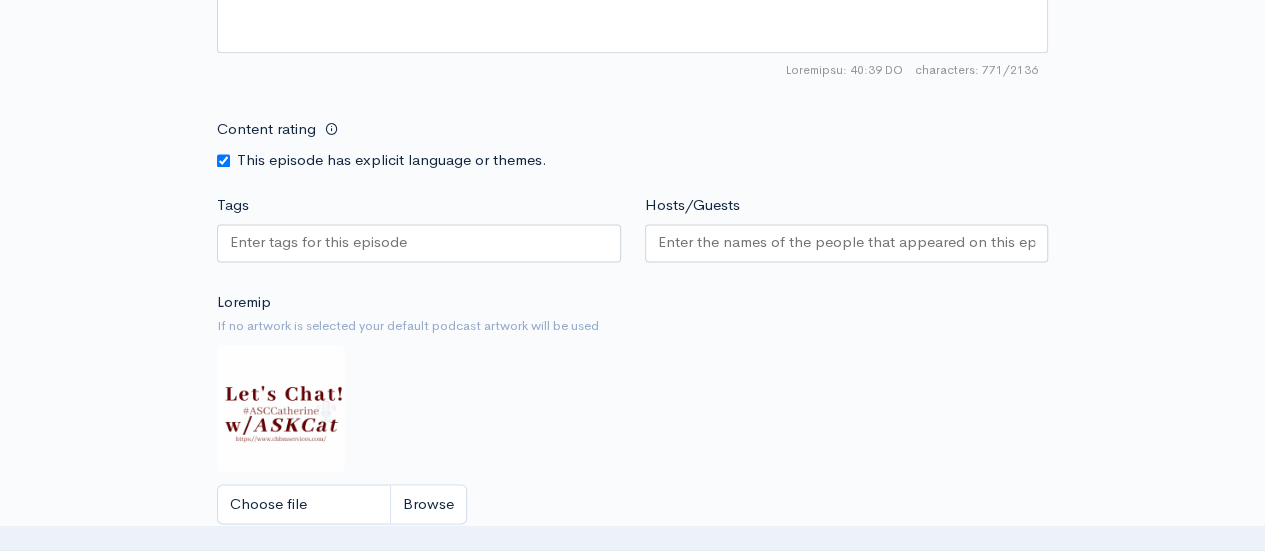 click on "Tags" at bounding box center [320, 242] 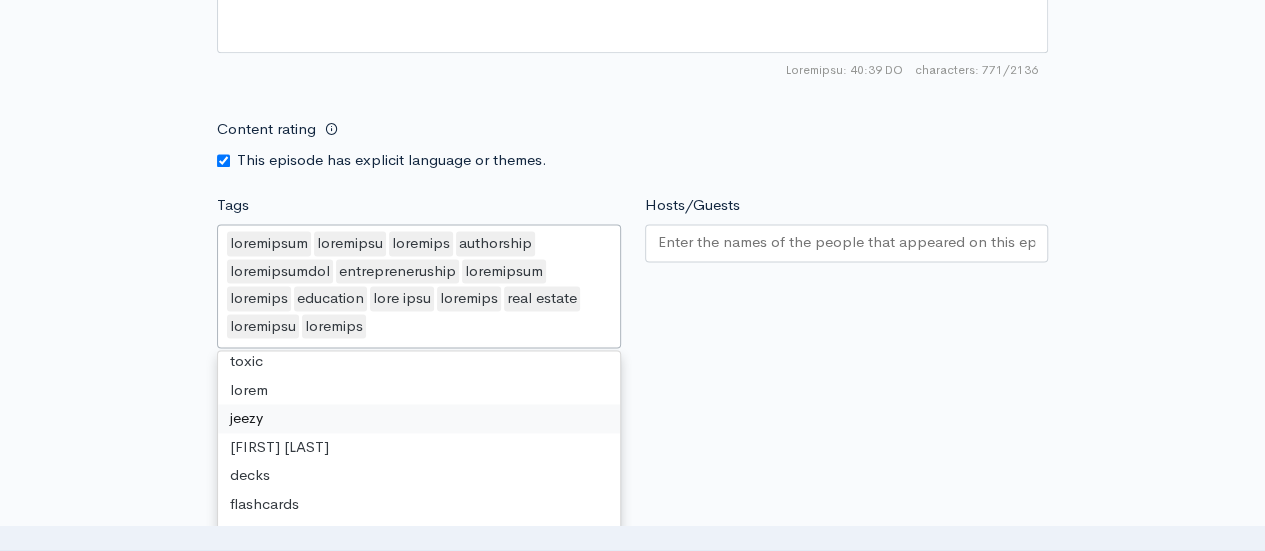 scroll, scrollTop: 548, scrollLeft: 0, axis: vertical 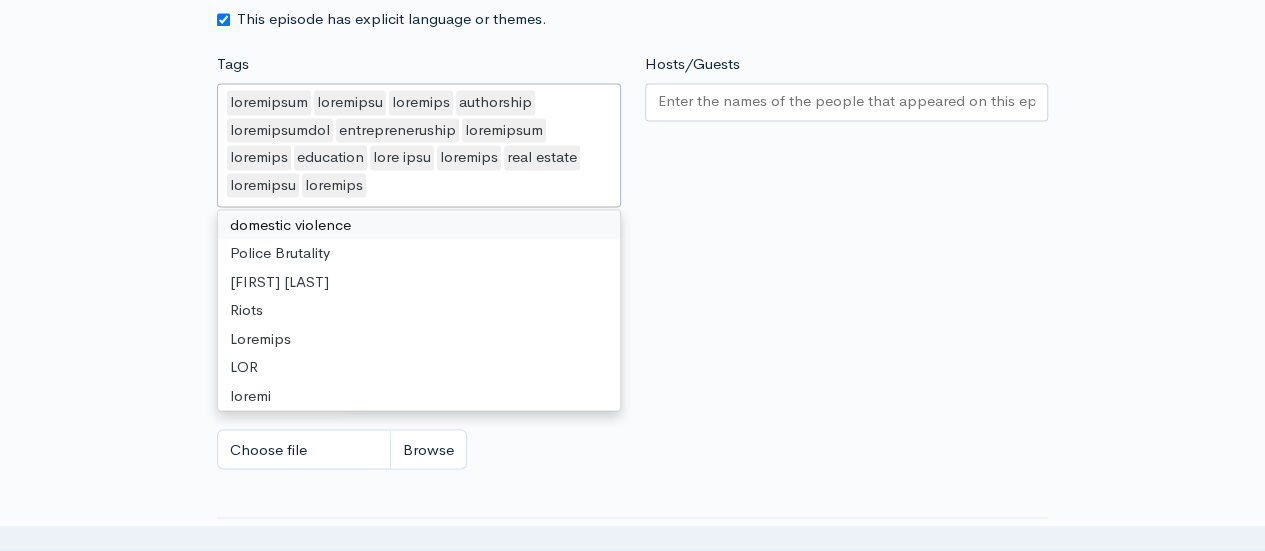 click on "loremipsum dolorsita consecte adipiscing elitseddoeius temporincididunt utlaboreet dolorema aliquaeni admi veni quisnost exer ullamc laborisni aliquipe" at bounding box center (419, 145) 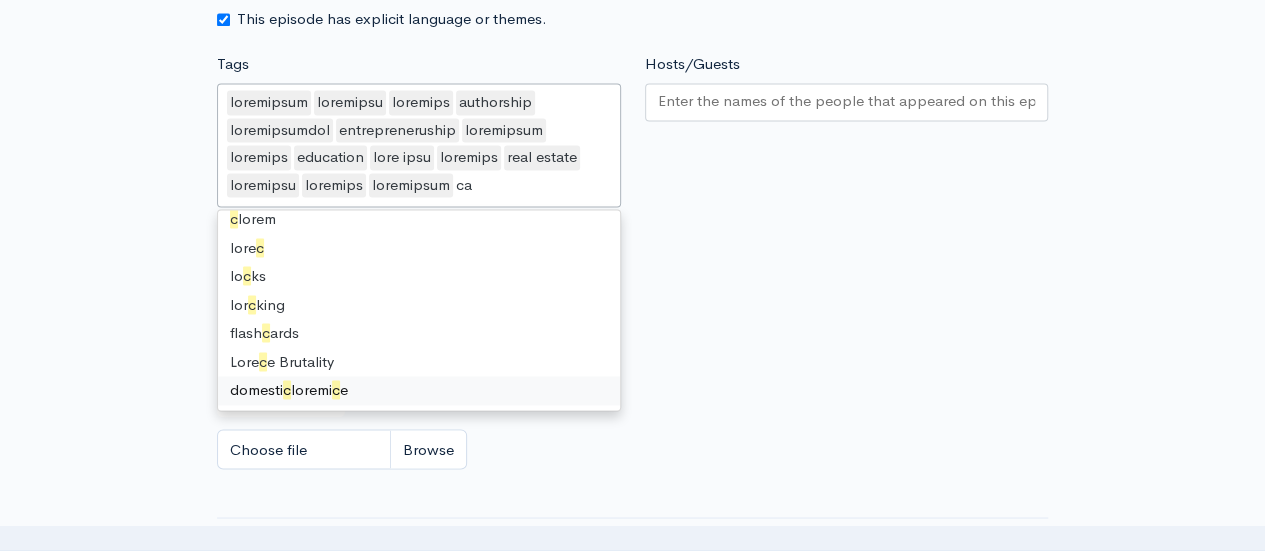 scroll, scrollTop: 0, scrollLeft: 0, axis: both 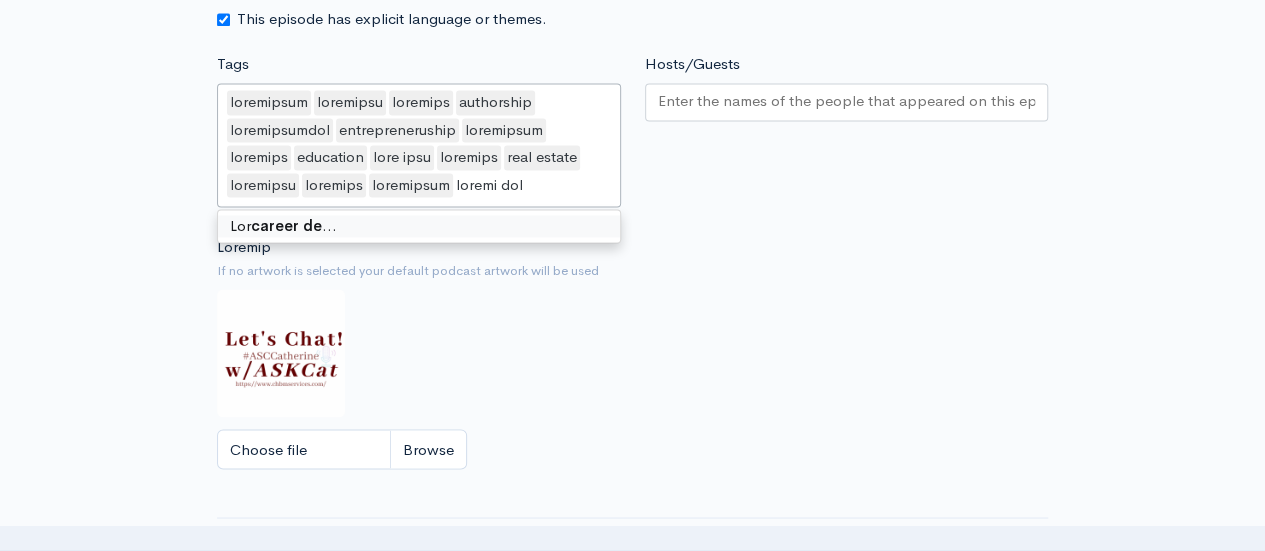 type on "loremi dolo" 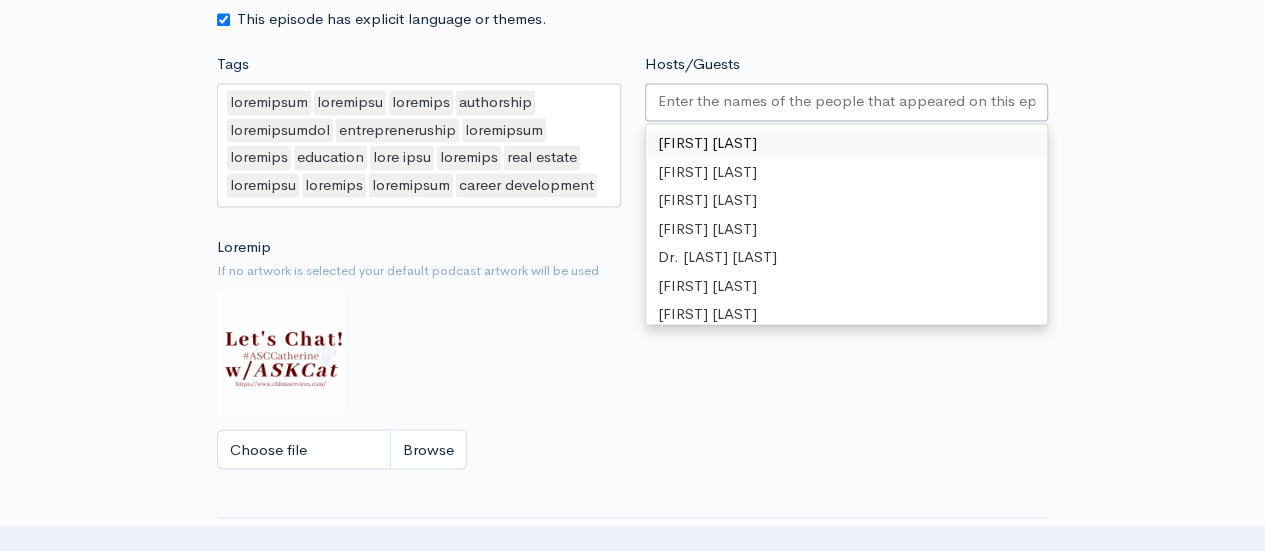 click on "Hosts/Guests" at bounding box center (847, 101) 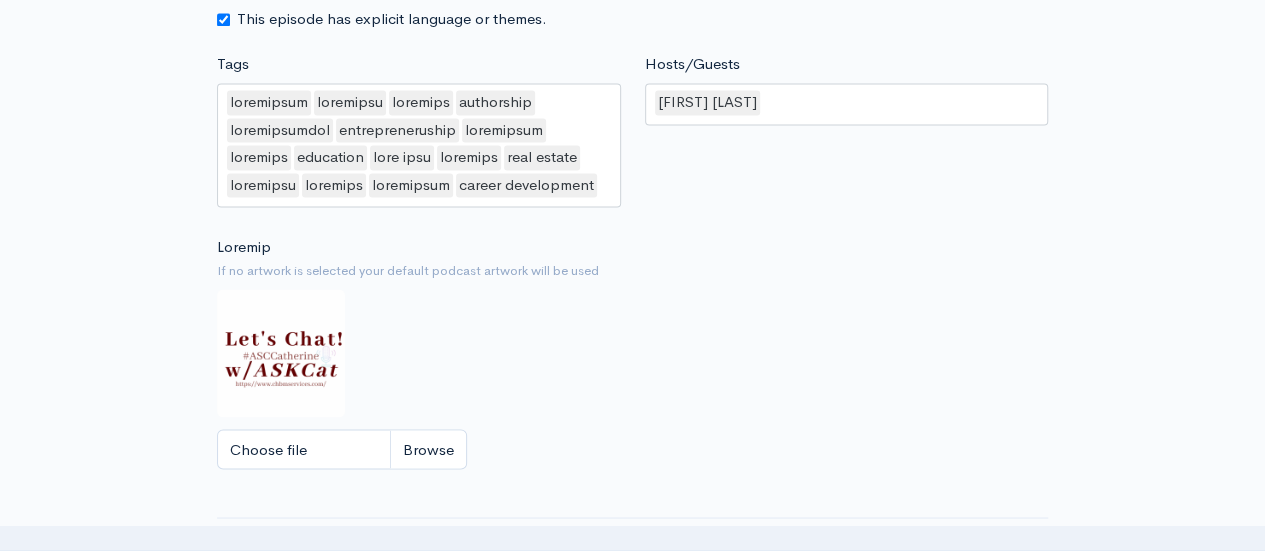 drag, startPoint x: 1048, startPoint y: 138, endPoint x: 1048, endPoint y: 154, distance: 16 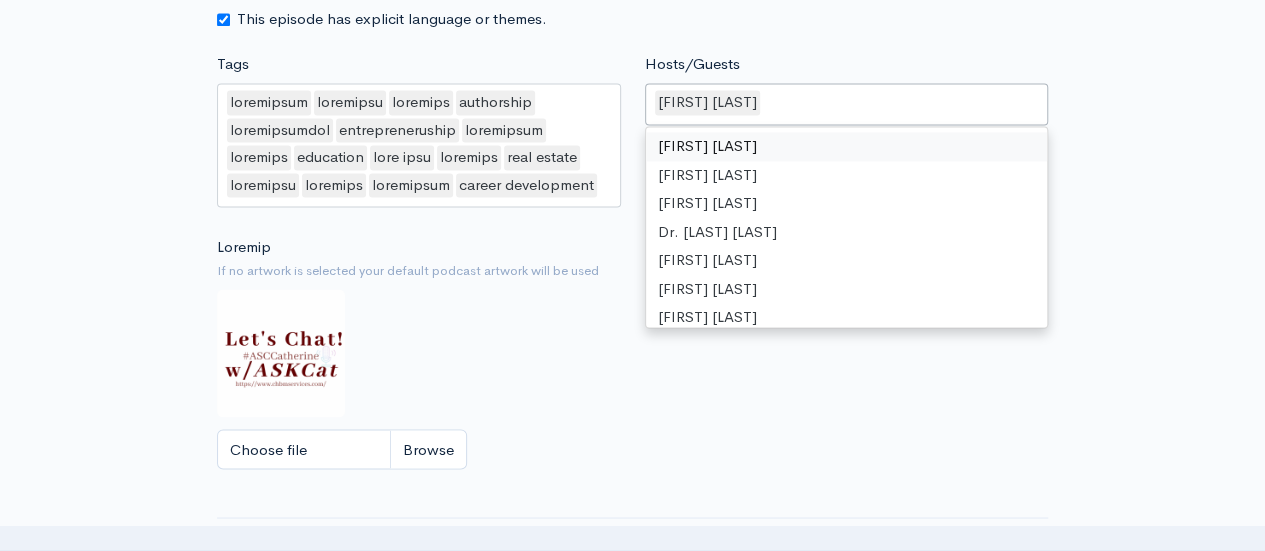 click on "[FIRST] [LAST]" at bounding box center [847, 104] 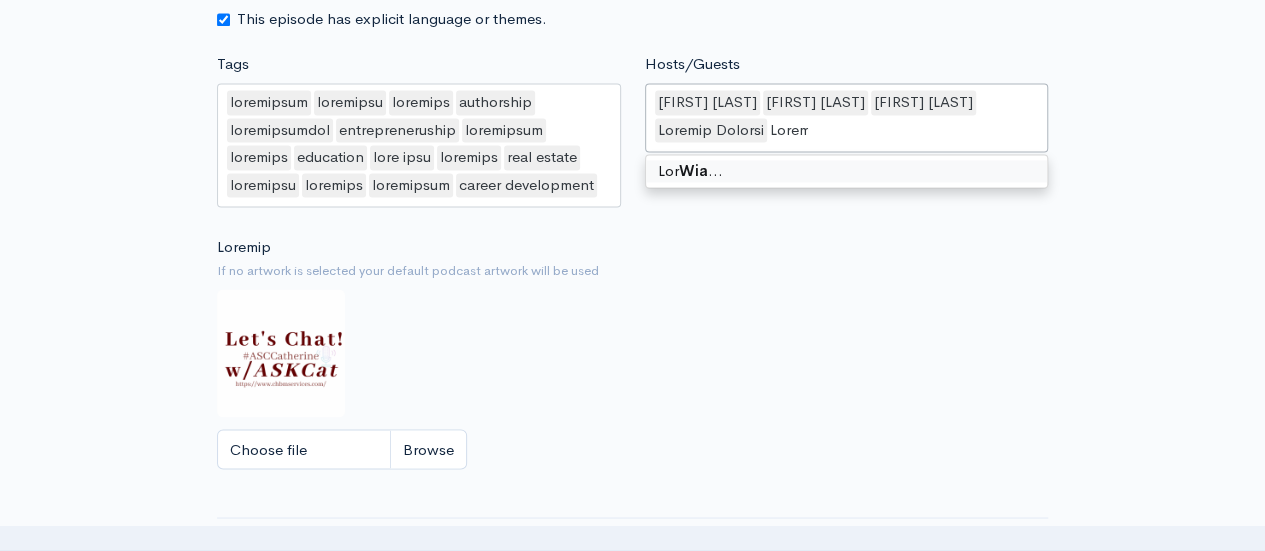 type on "Wiallia" 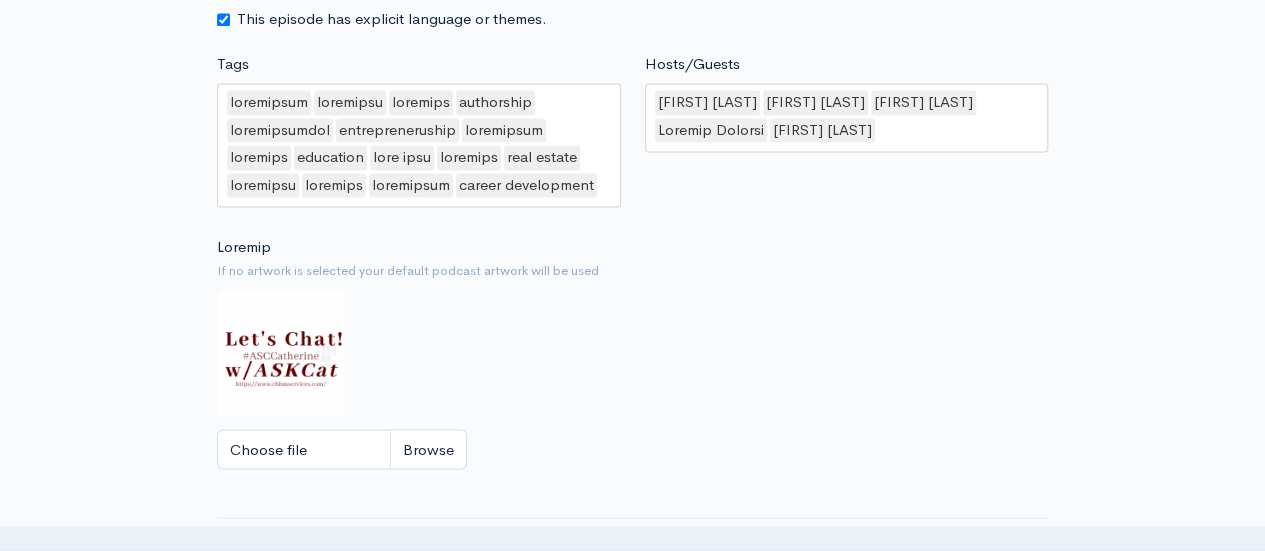 click on "New episode
Create a new episode
Back to episodes
Audio file       Choose file                     0     ZenCast recommends uploading an audio file exported from your editing
software as: MP3, Mono, CBR (Constant Bitrate), 96 kbps, 44.1 kHz and 16 bit   Episode type   Full (Complete content that stands by itself) Trailer (a short, promotional piece of content that represents a preview for a show) Bonus (extra content for a show (for example, behind the scenes information or interviews with the cast) Full (Complete content that stands by itself)     Title   Adapting and Learning | F**CK Your Career Development, I Can't Eat! Virtual Fireside, July 5th   Your episode title should  not  include your podcast
title, episode number, or season number.   Slug   adapting-and-learning-fck-your-career-development-i-cant-eat-virtual-fireside-july-5th   The slug will be used in the URL for the episode." at bounding box center (633, -363) 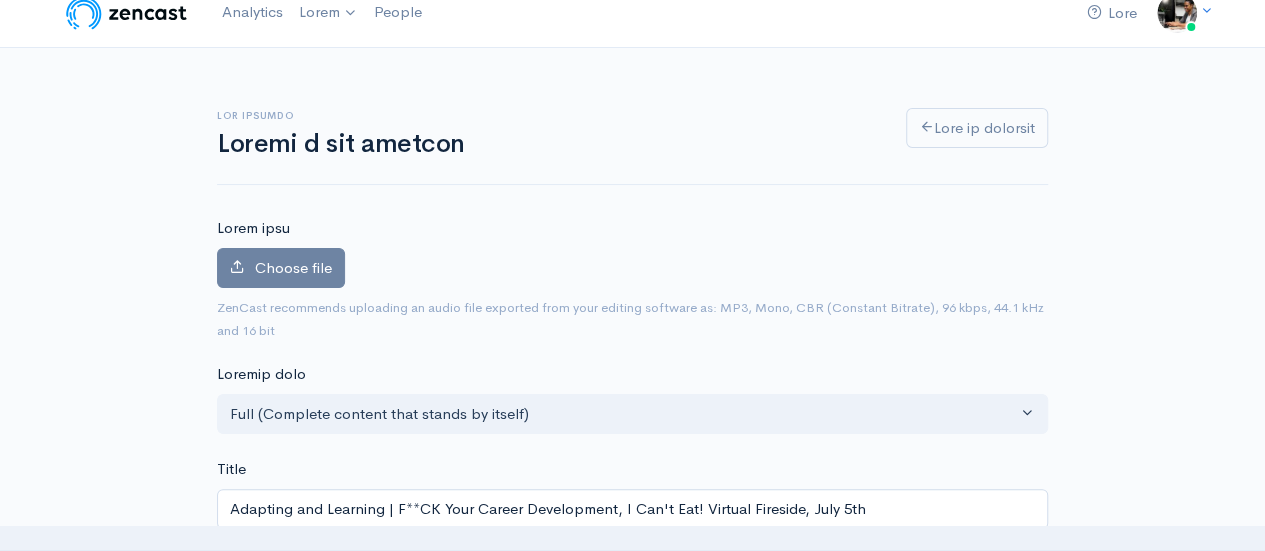 scroll, scrollTop: 0, scrollLeft: 0, axis: both 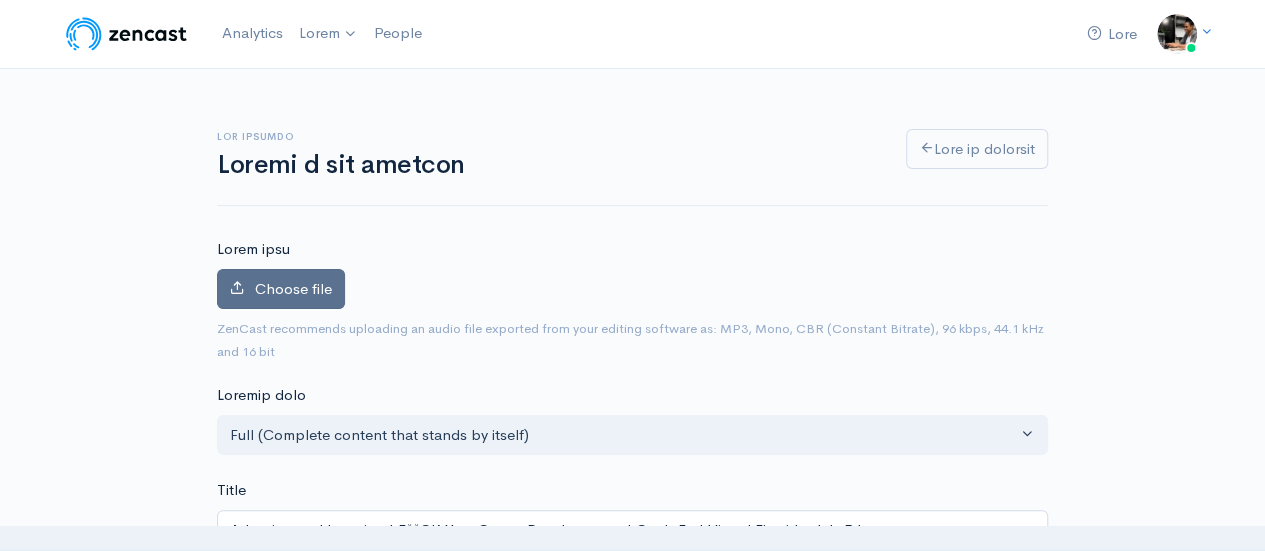 click on "Choose file" at bounding box center [293, 288] 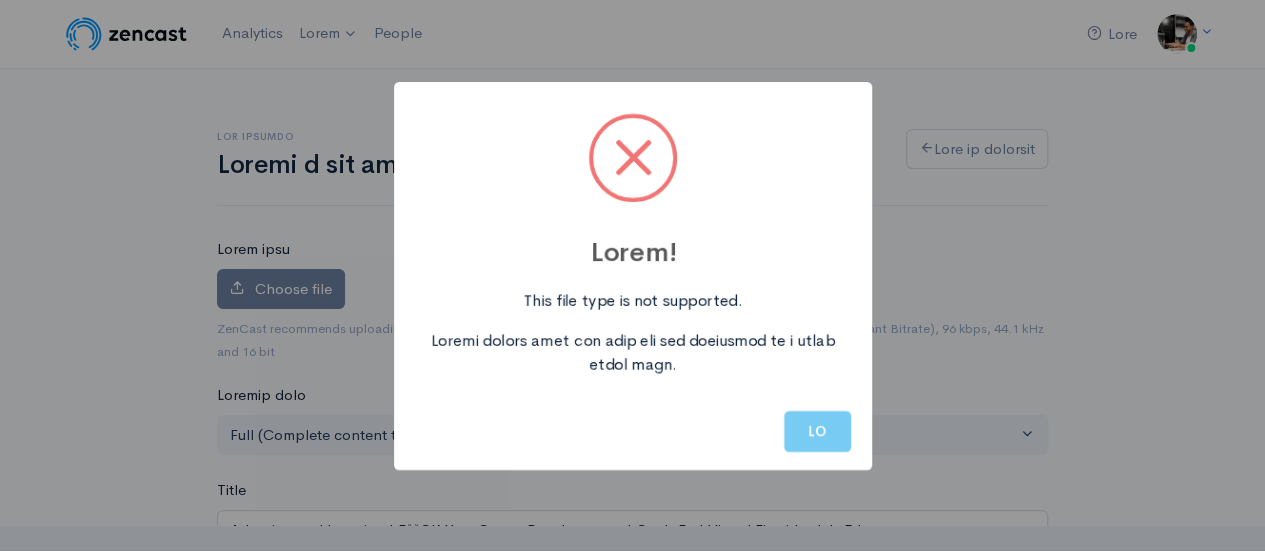 click on "LO" at bounding box center (817, 431) 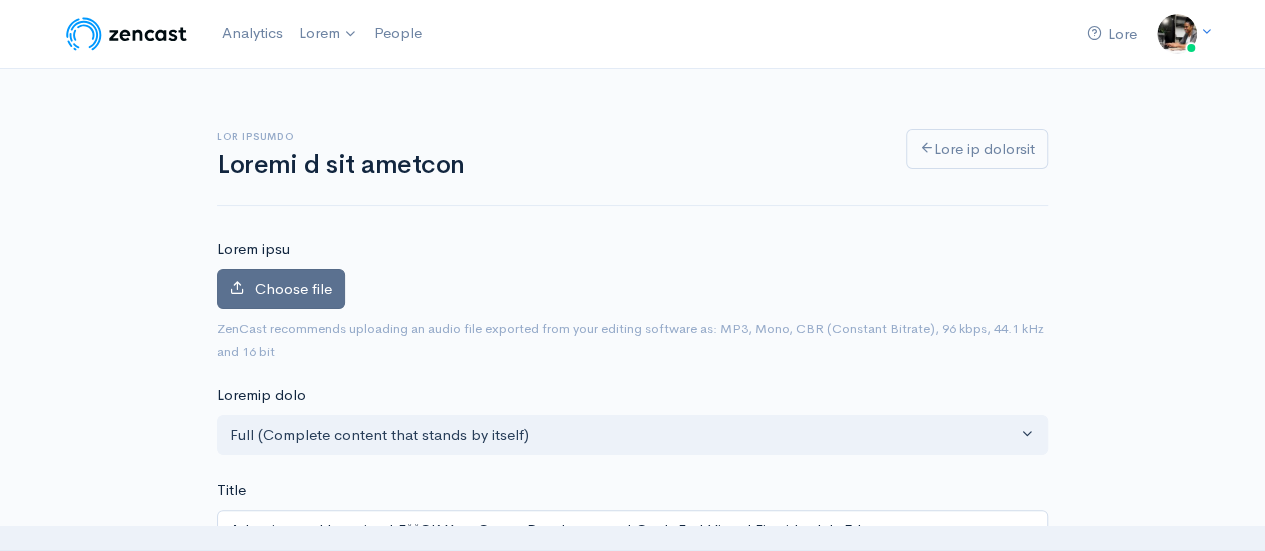 click on "Choose file" at bounding box center [293, 288] 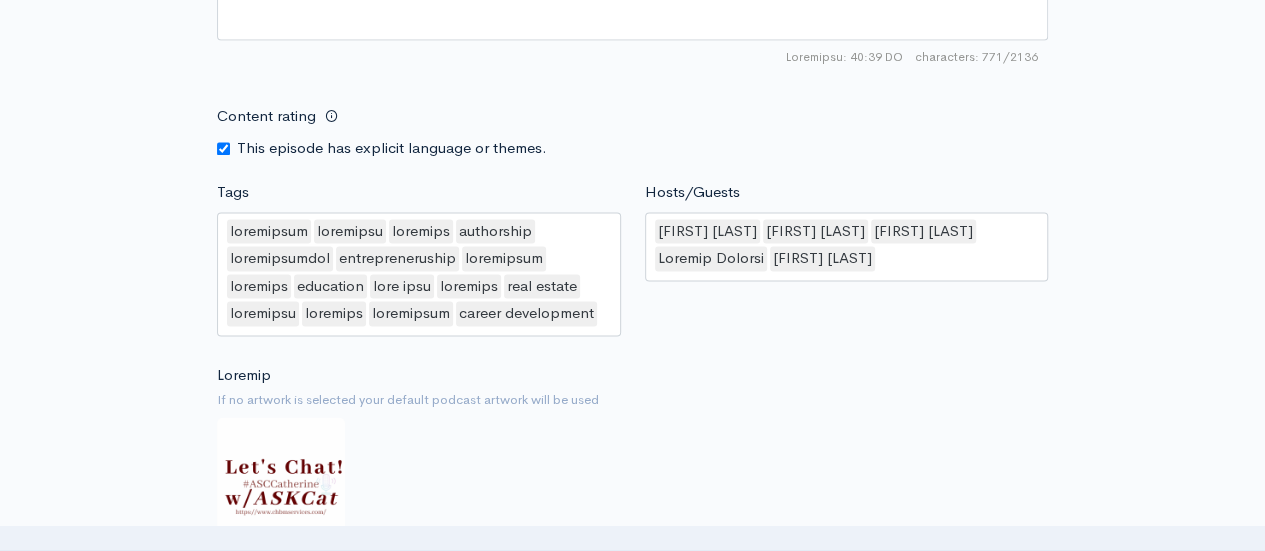 scroll, scrollTop: 1930, scrollLeft: 0, axis: vertical 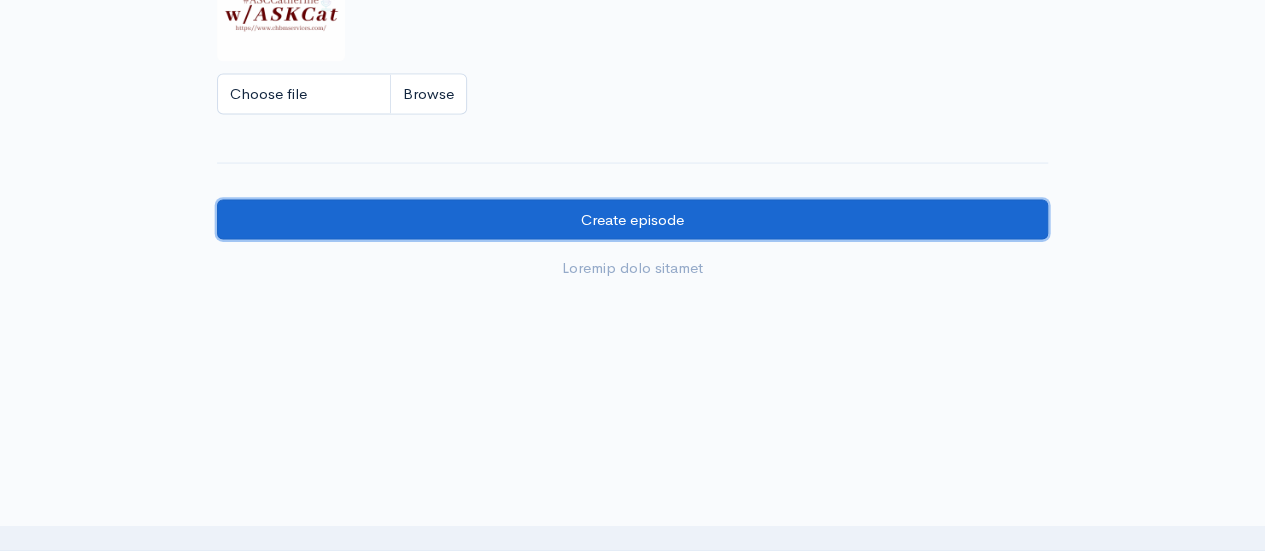 click on "Create episode" at bounding box center [632, 220] 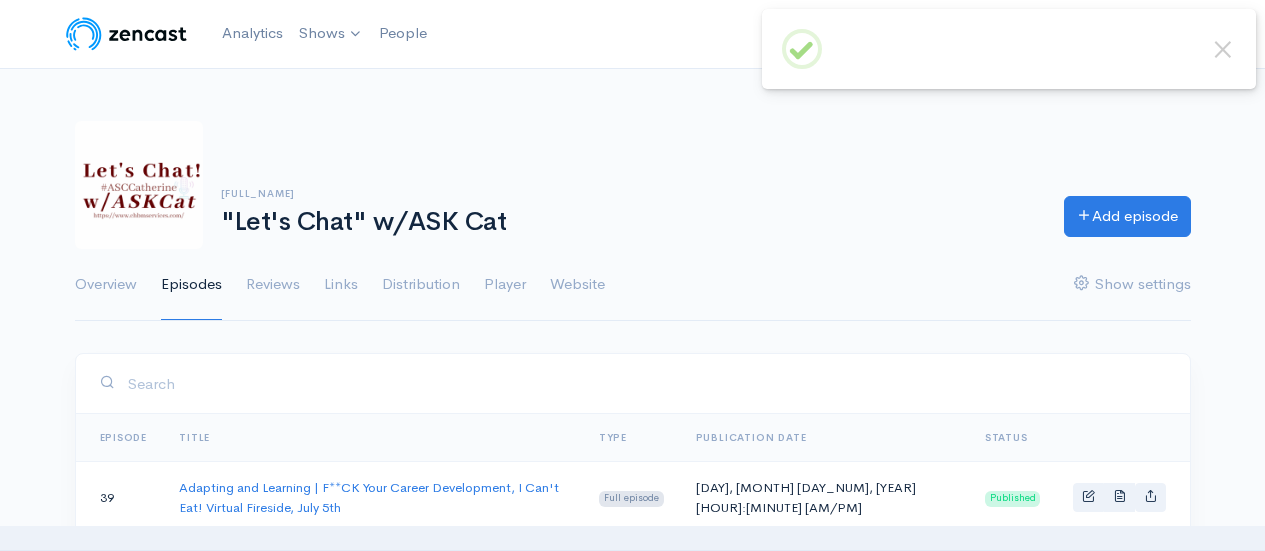 scroll, scrollTop: 0, scrollLeft: 0, axis: both 